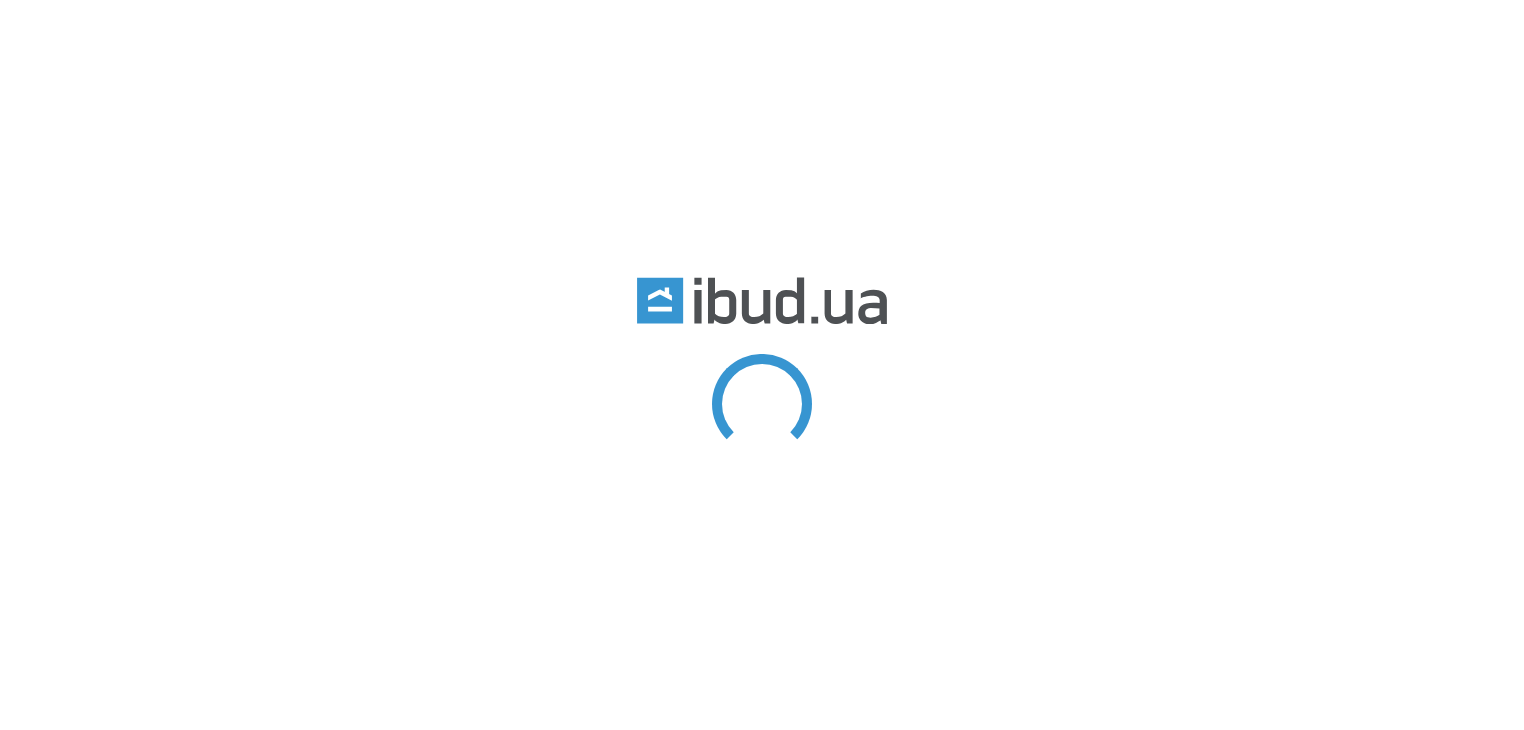 scroll, scrollTop: 0, scrollLeft: 0, axis: both 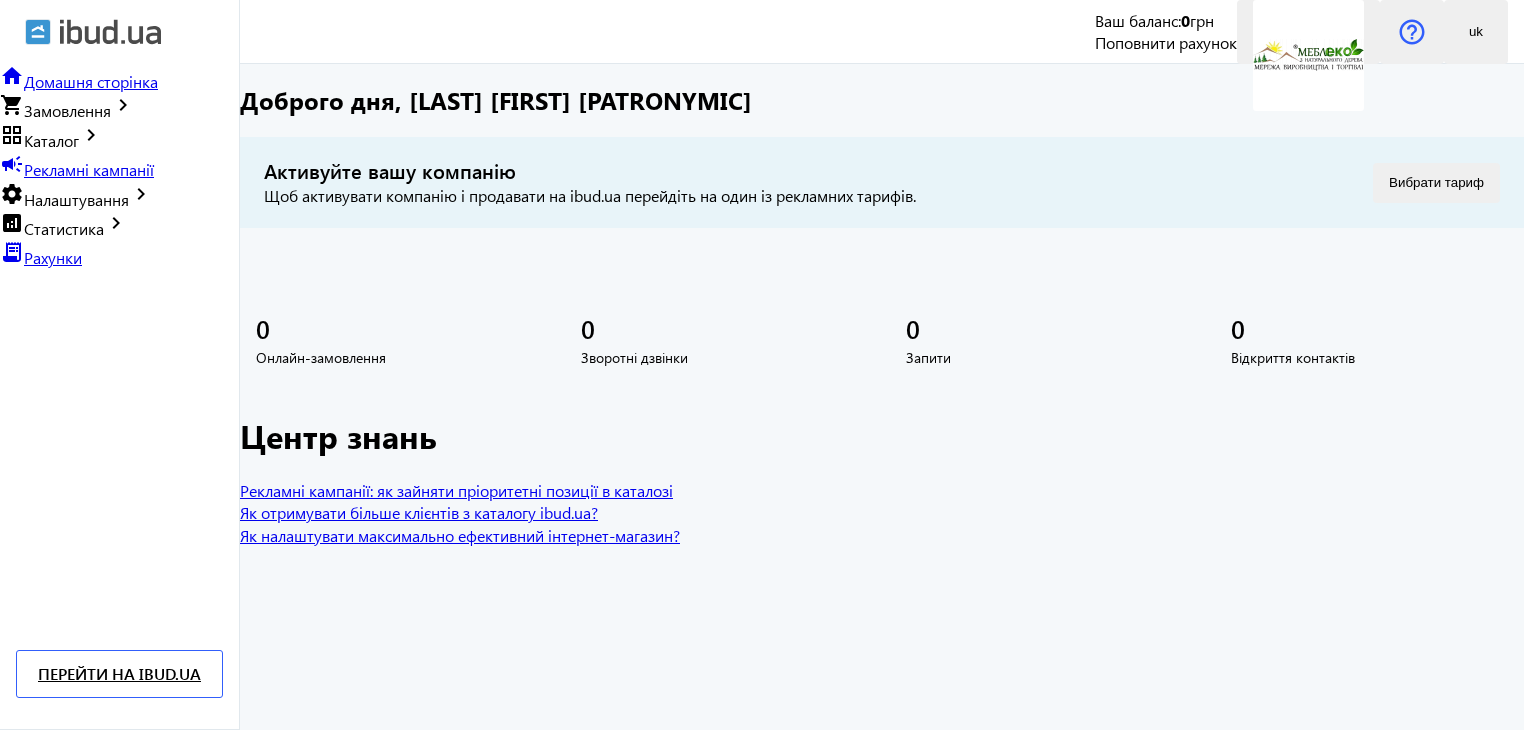 click on "keyboard_arrow_right" at bounding box center [91, 135] 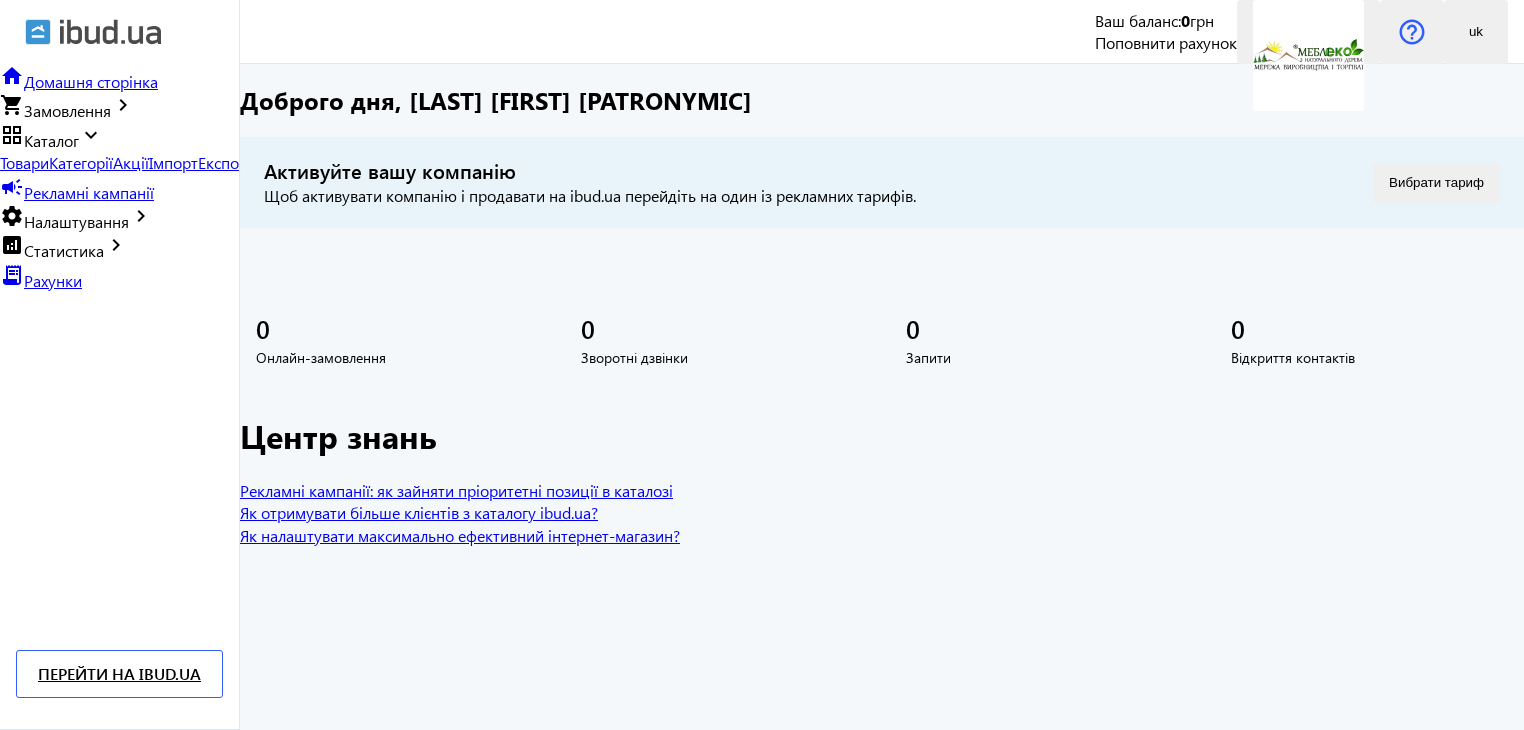 click on "Товари" at bounding box center (24, 162) 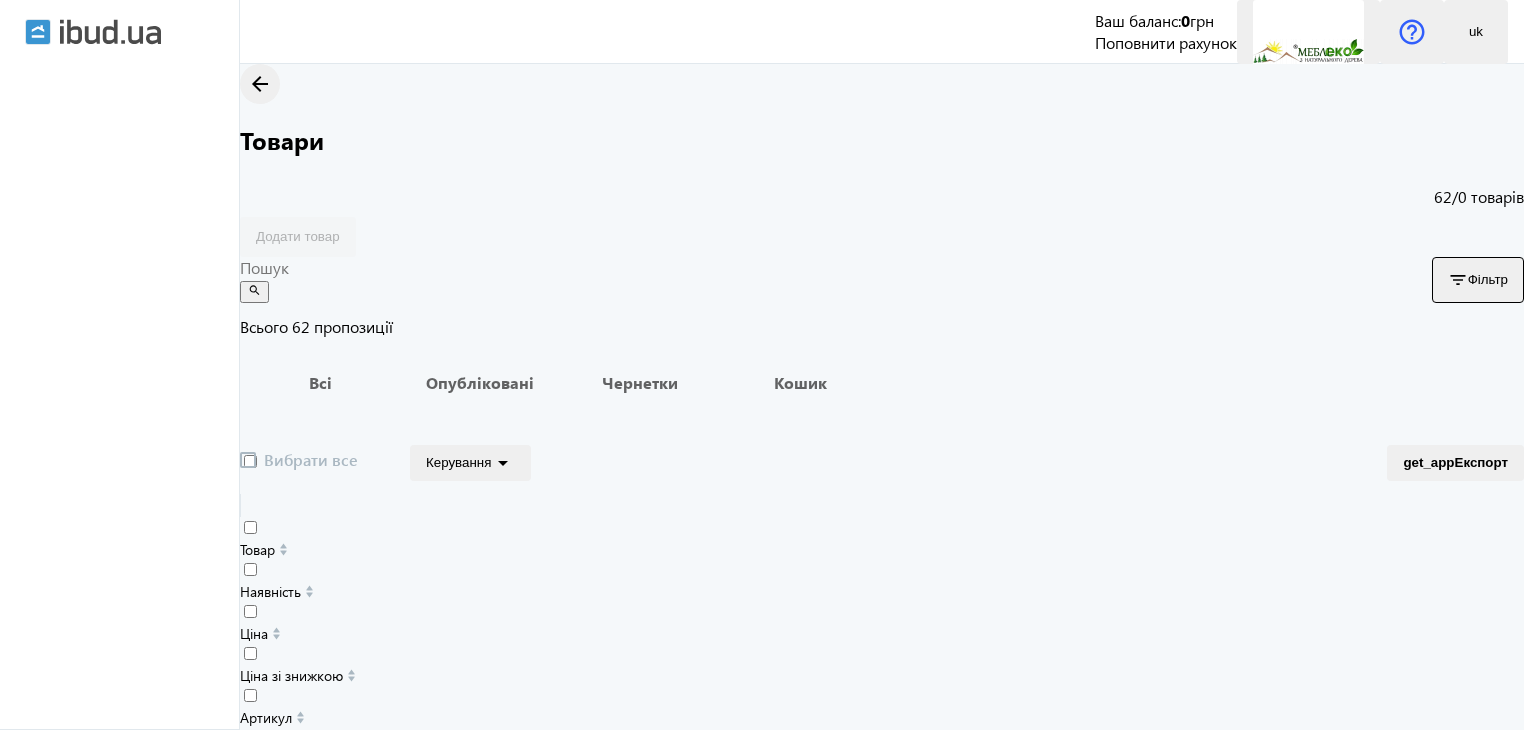 click at bounding box center [248, 460] 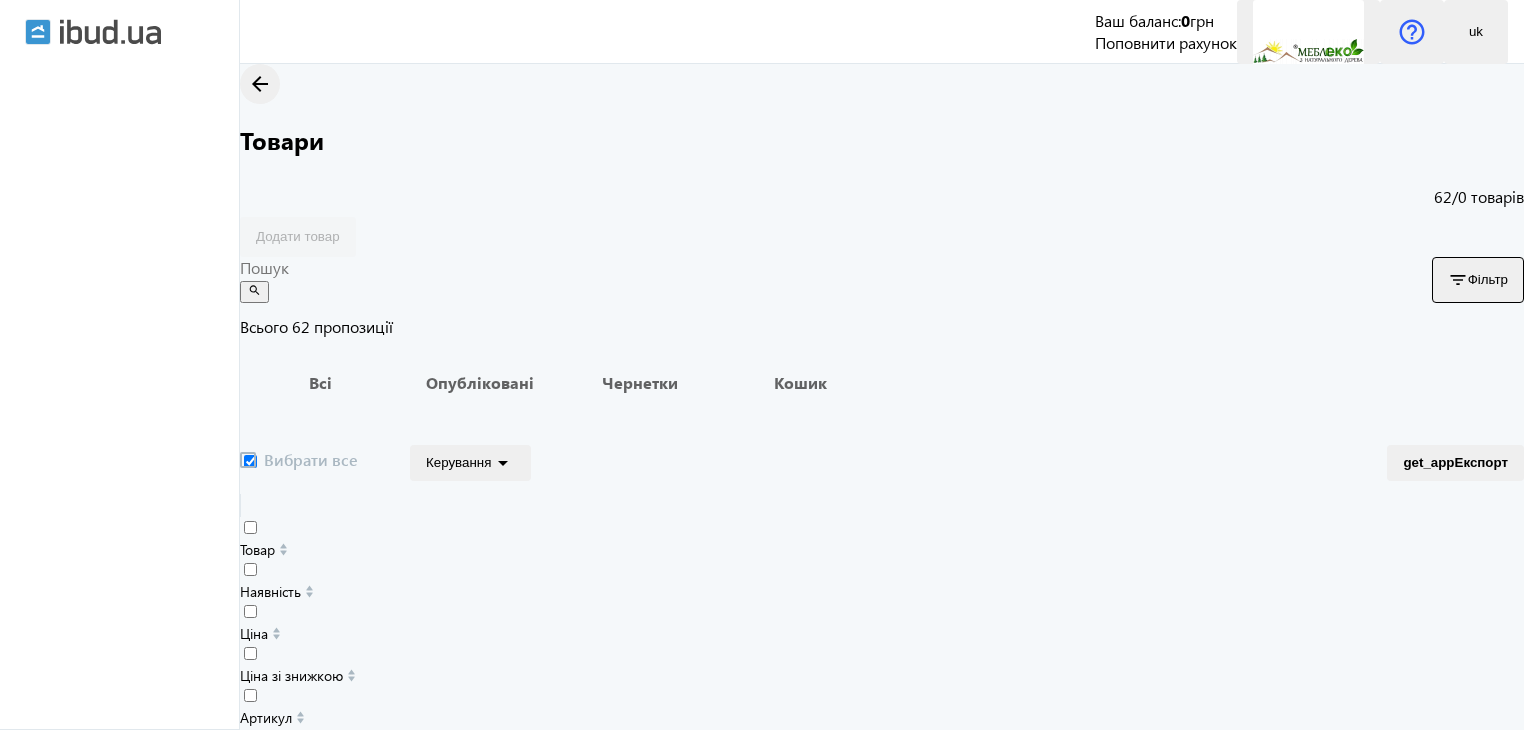 checkbox on "true" 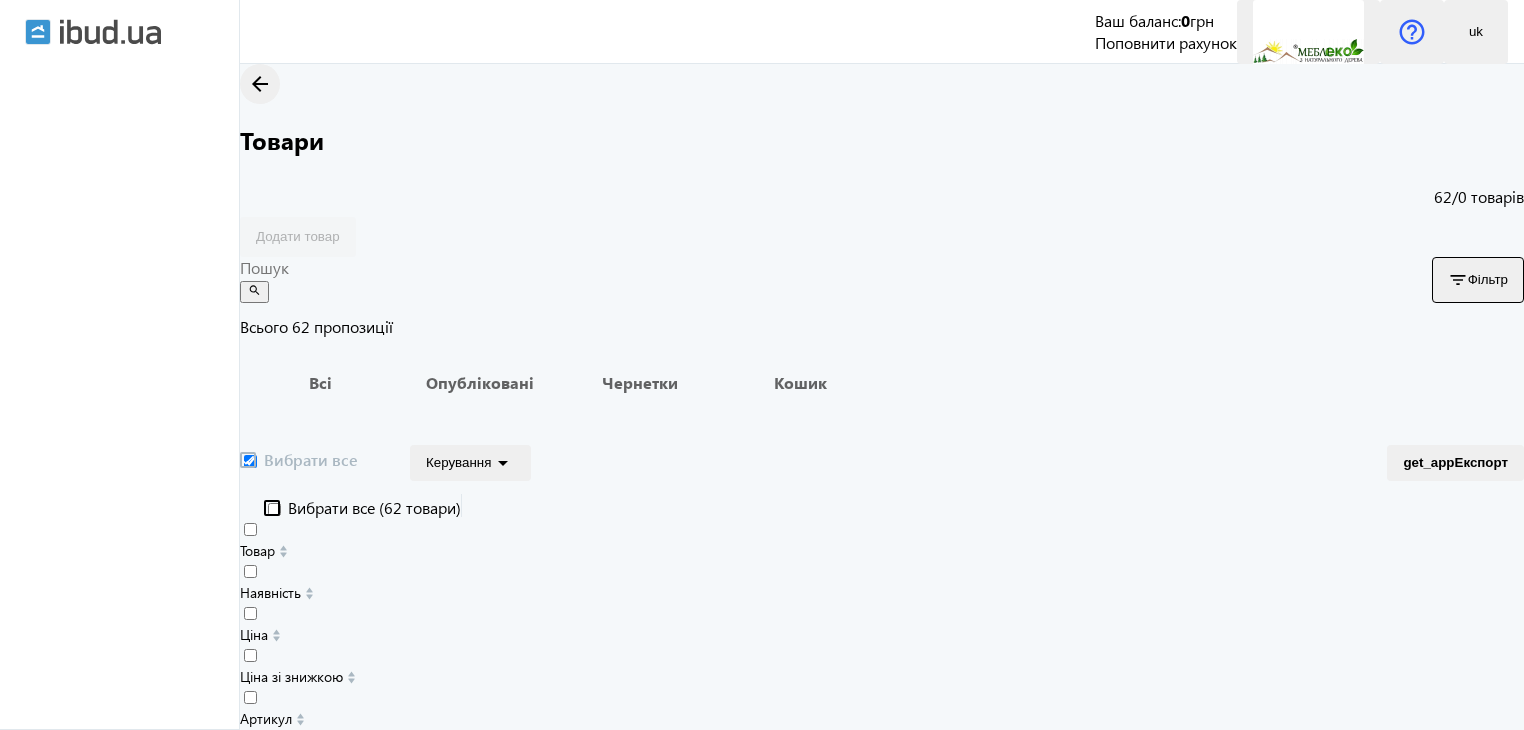 click on "Керування  arrow_drop_down" at bounding box center (470, 462) 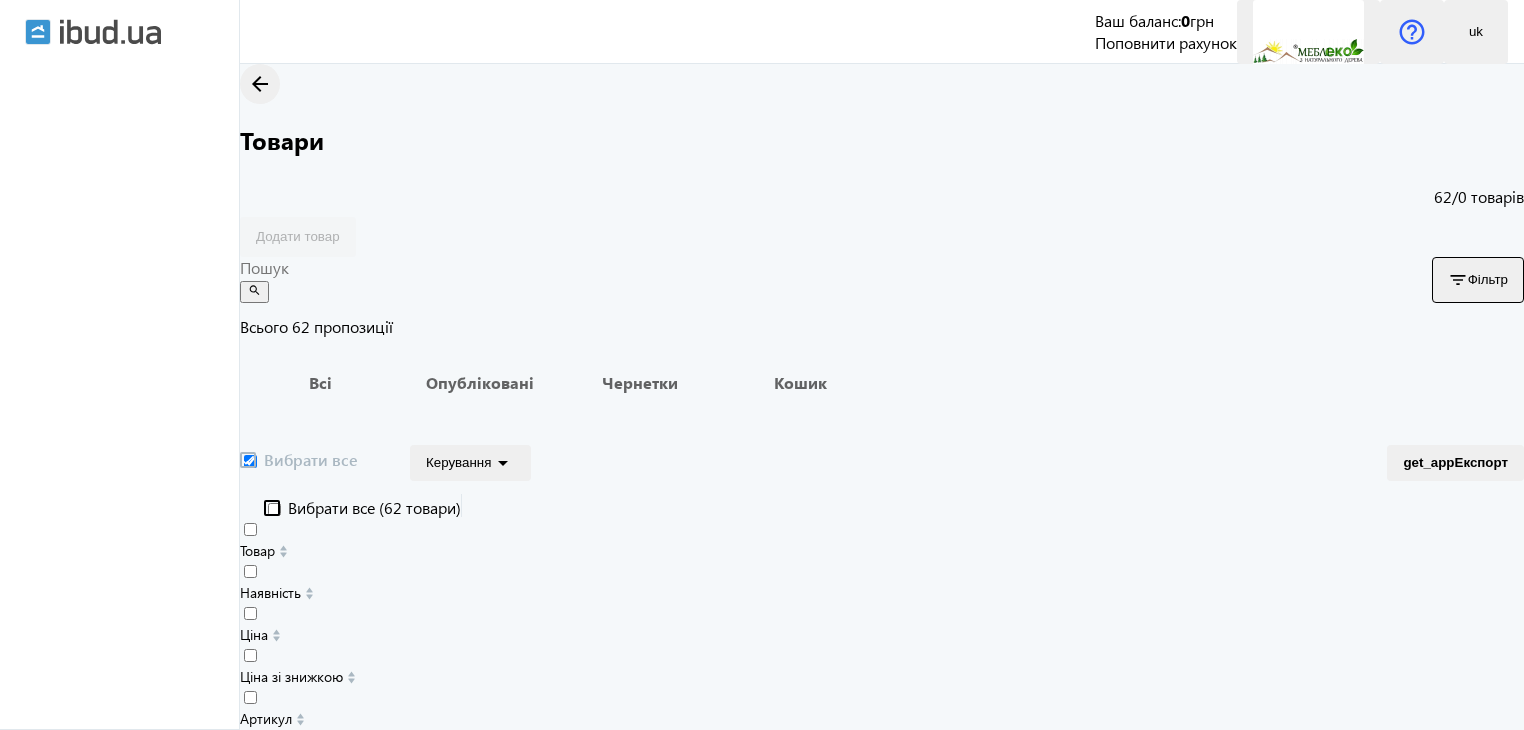 click on "Підняти вгору" at bounding box center [140, 10796] 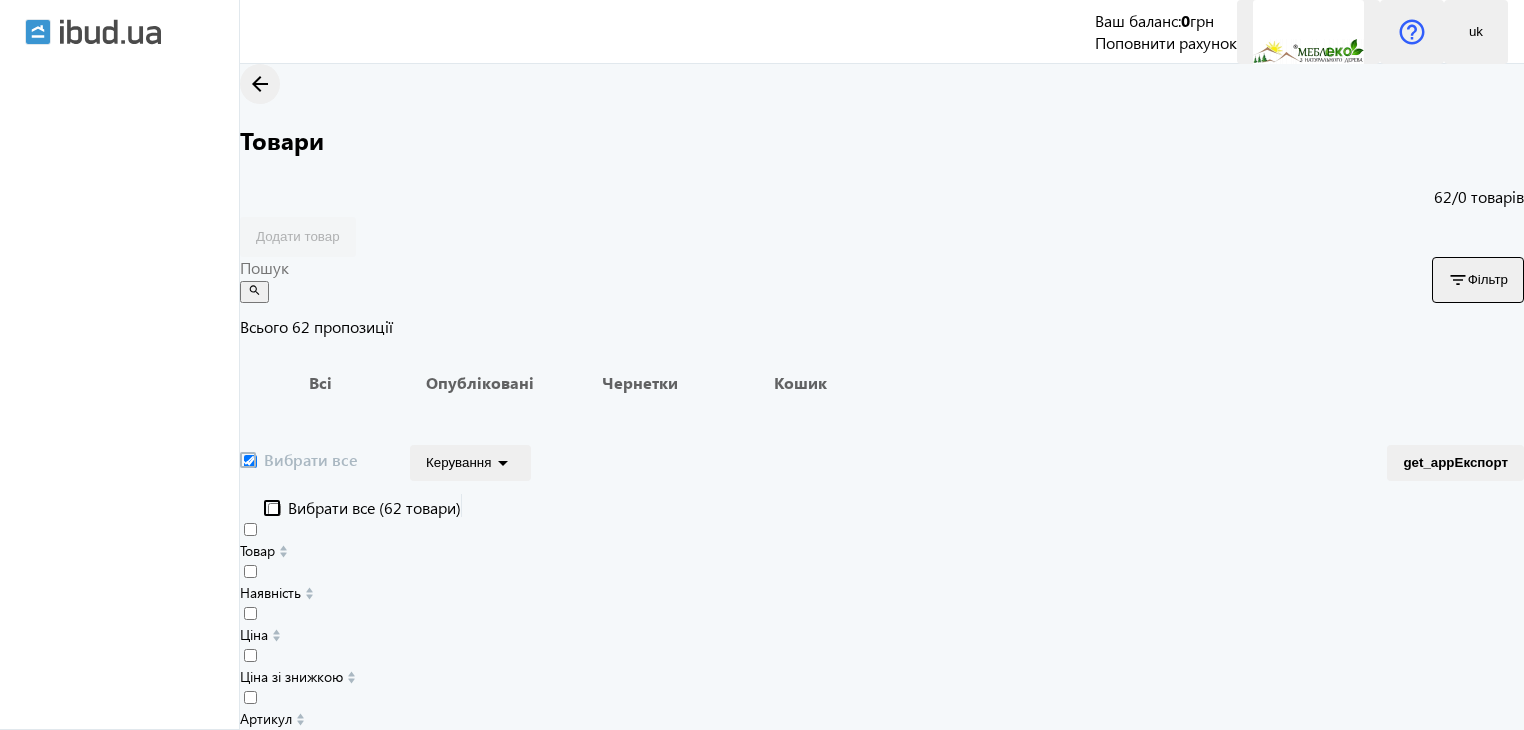 type 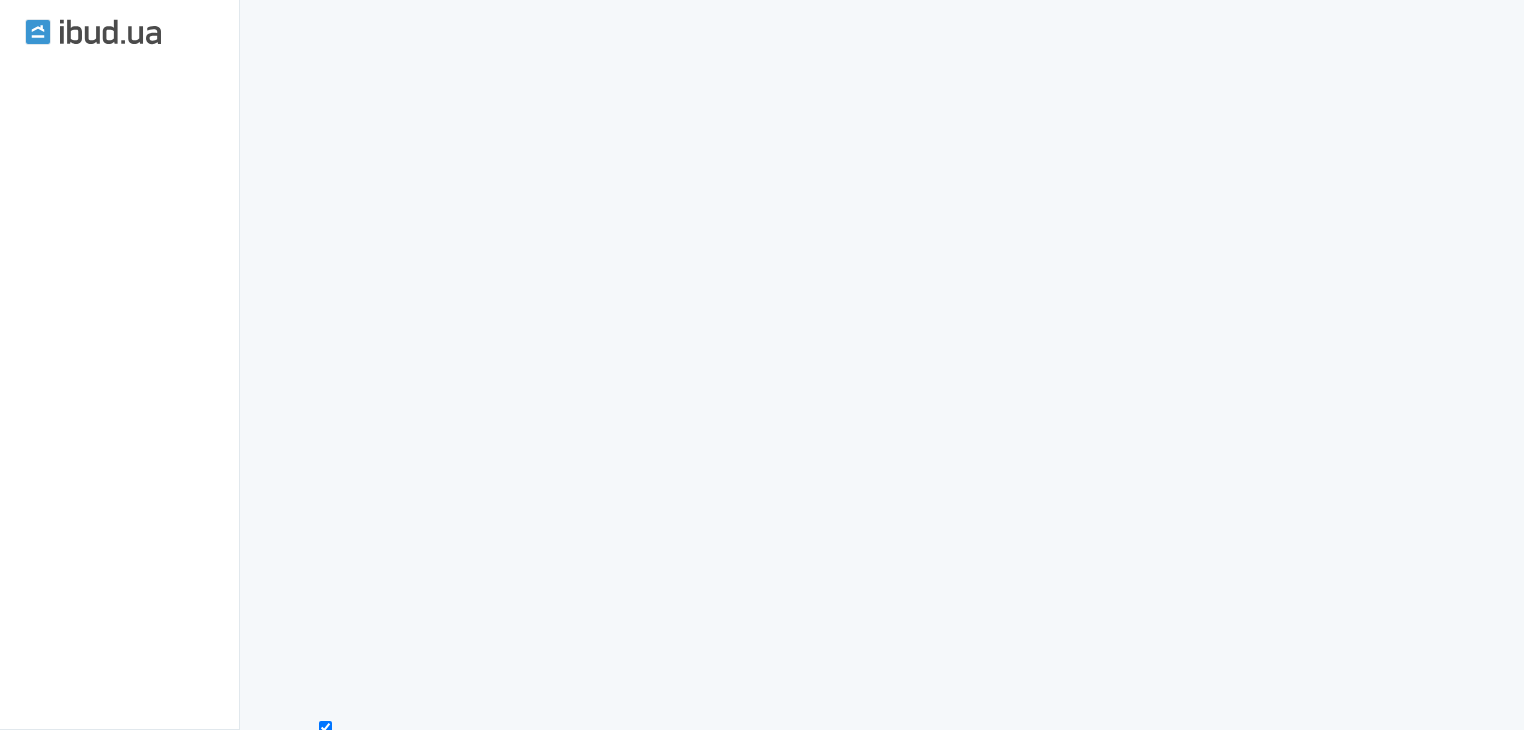 scroll, scrollTop: 1985, scrollLeft: 0, axis: vertical 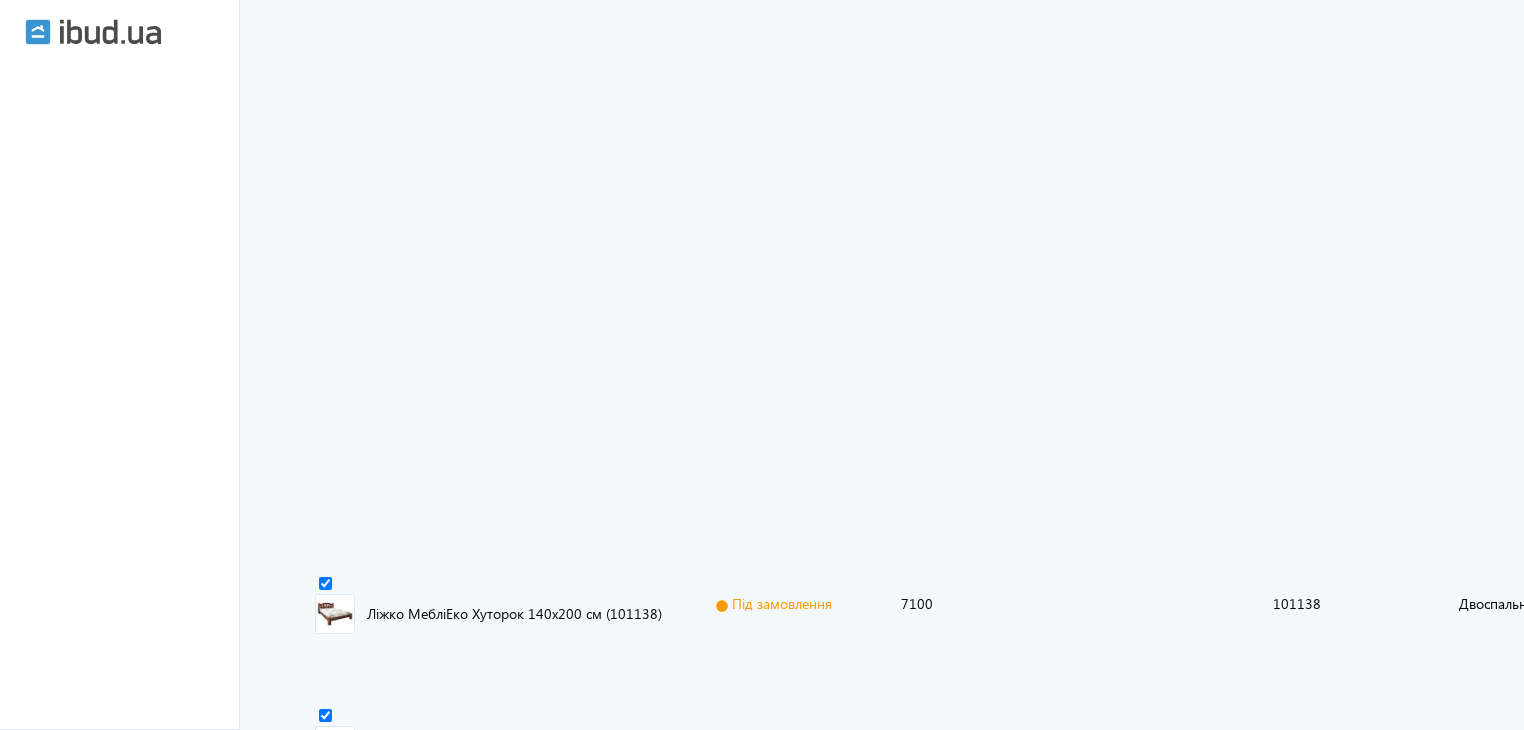 click on "2" at bounding box center (244, 8639) 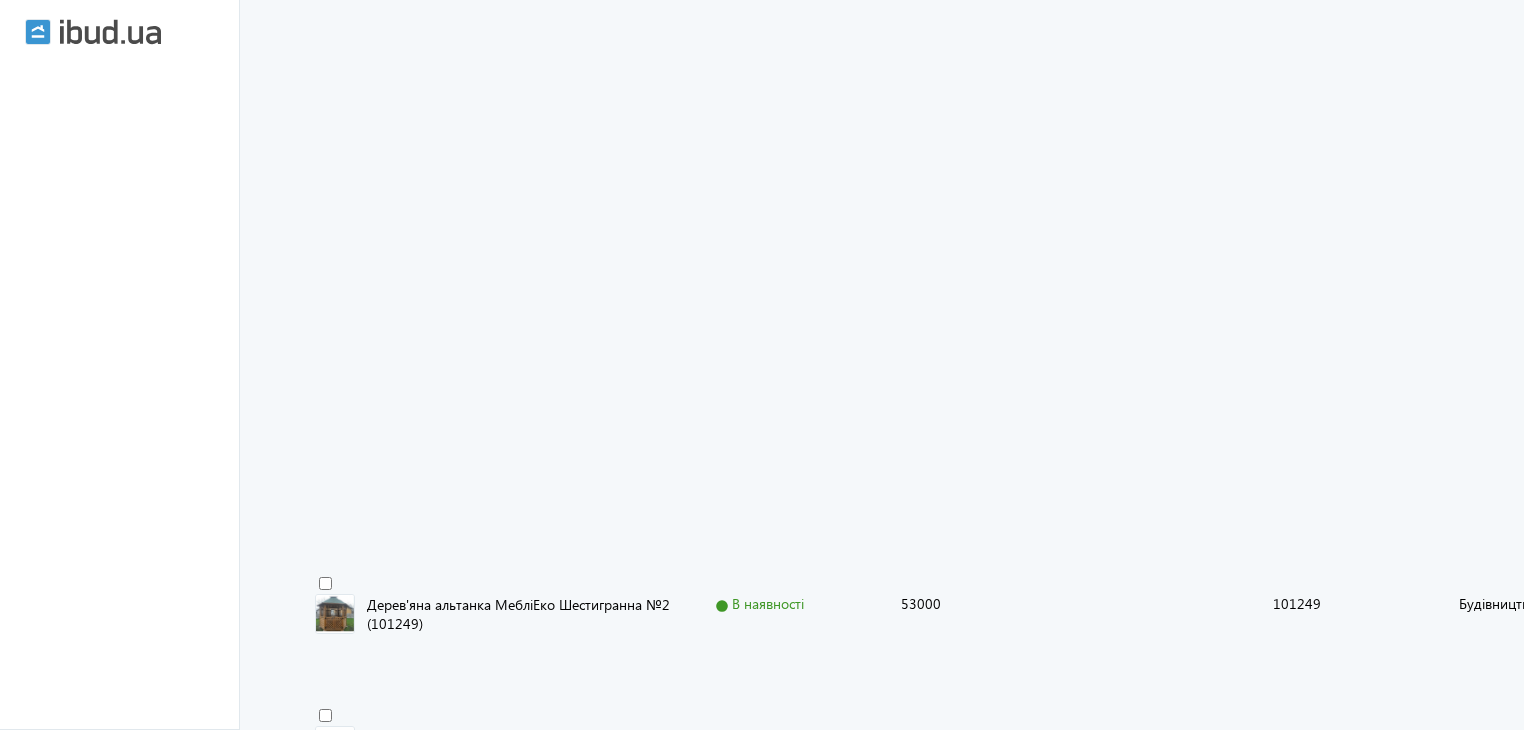 scroll, scrollTop: 0, scrollLeft: 0, axis: both 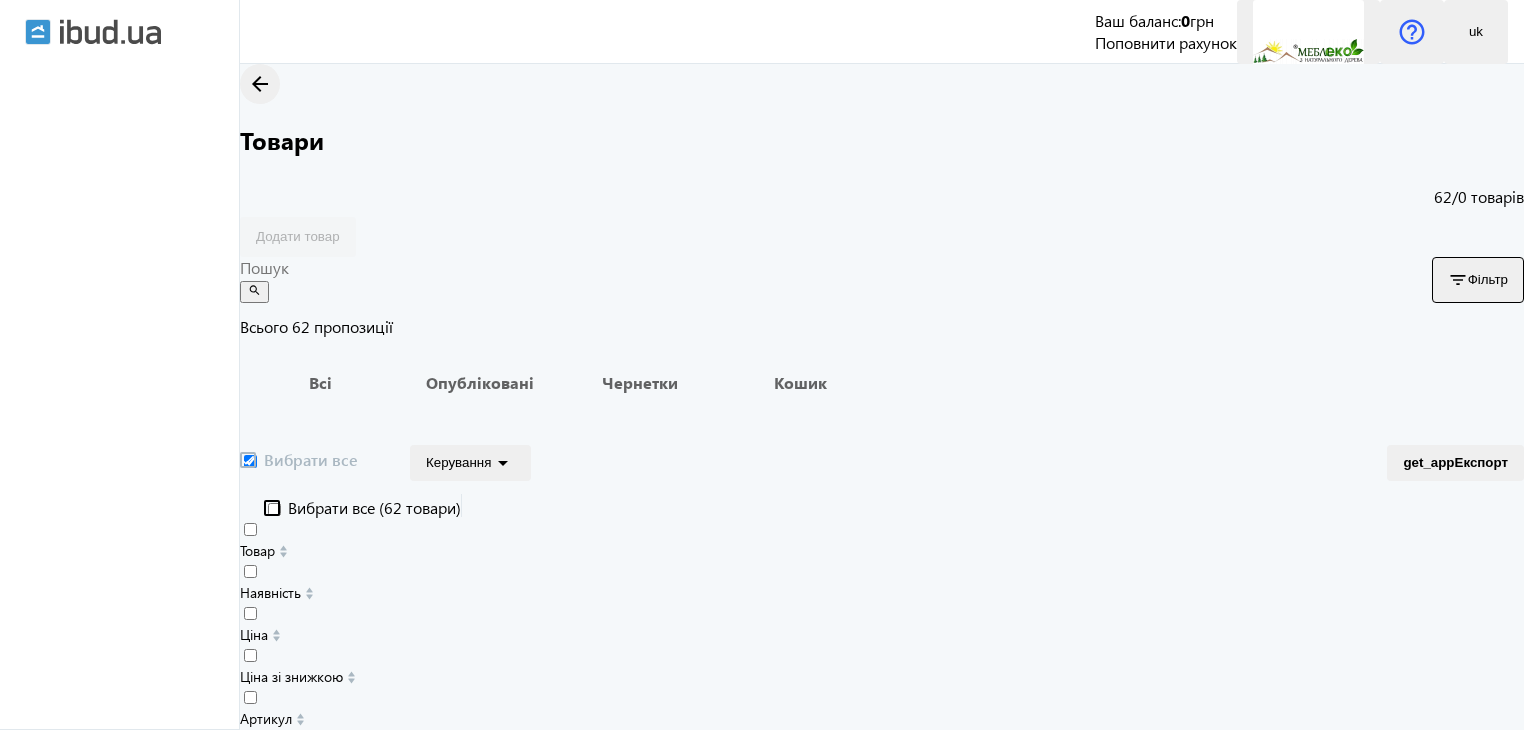 click at bounding box center [248, 460] 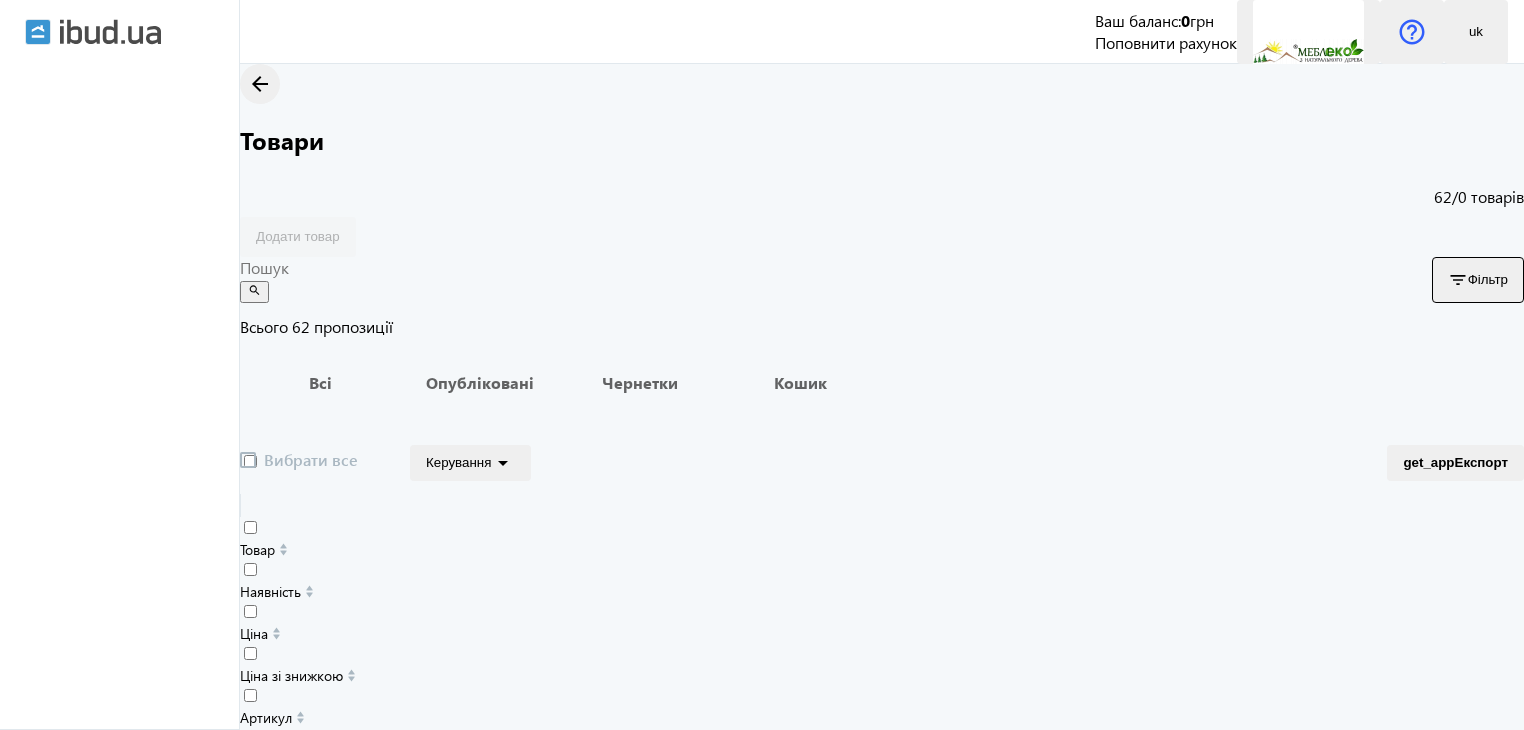 click at bounding box center [248, 460] 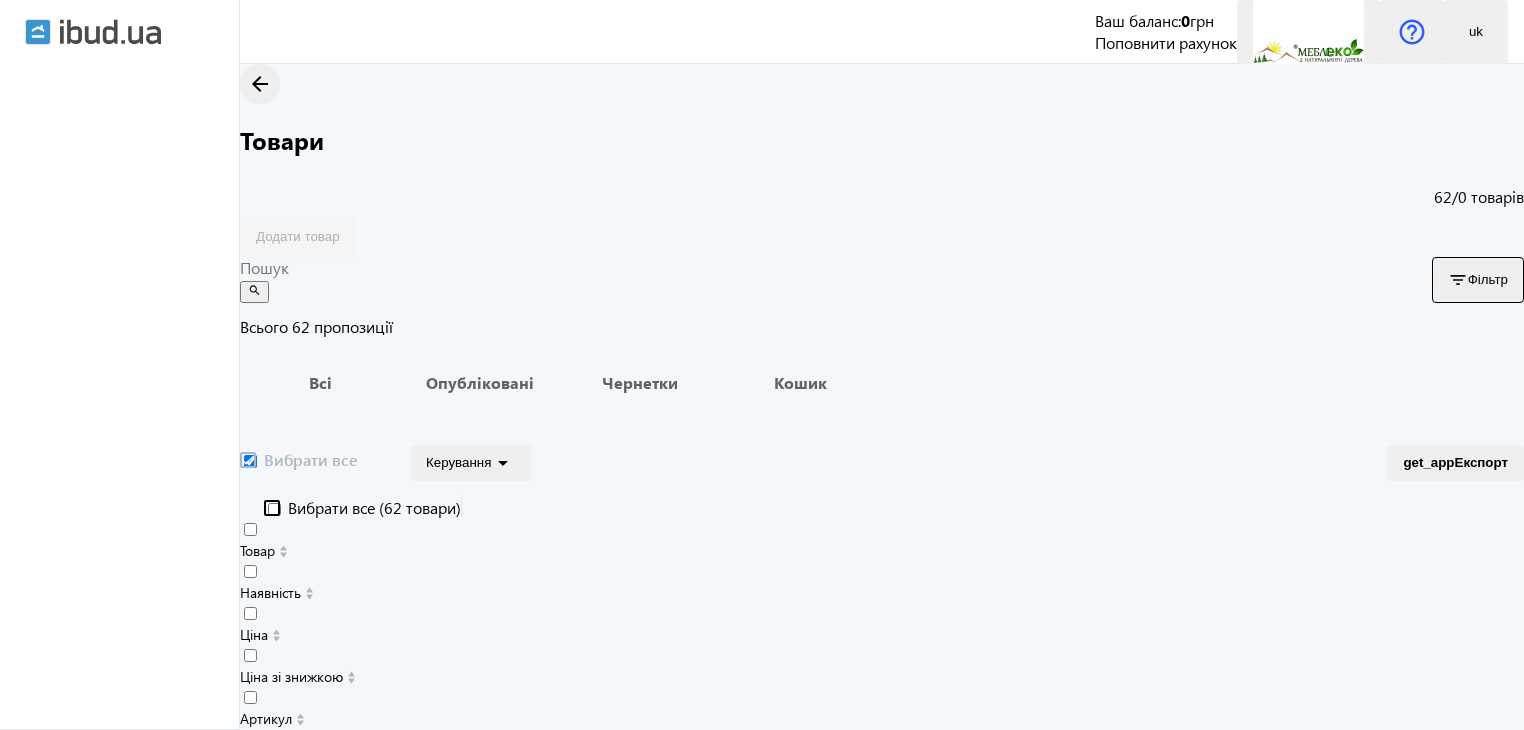 click on "Керування  arrow_drop_down" at bounding box center (470, 462) 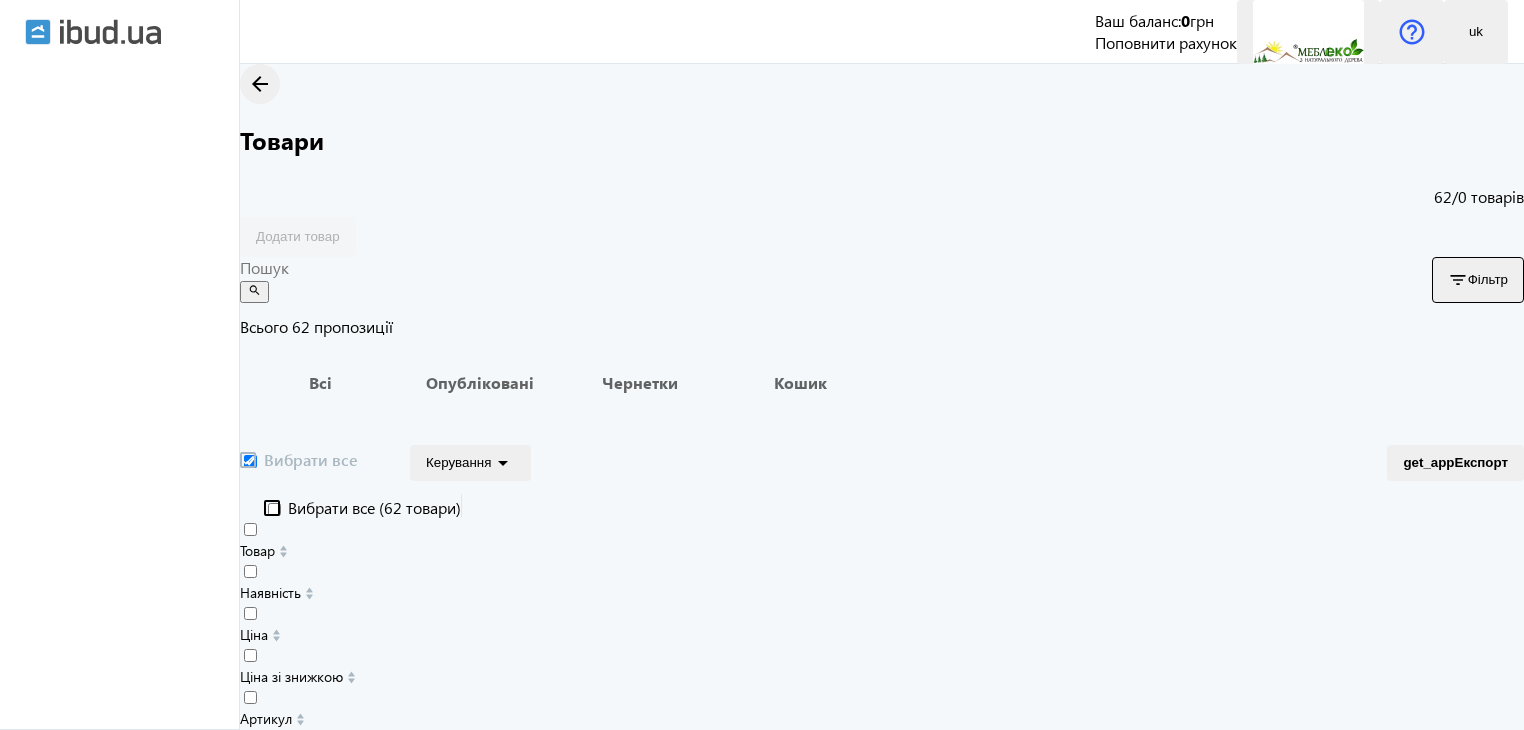 click on "Підняти вгору" at bounding box center (140, 10796) 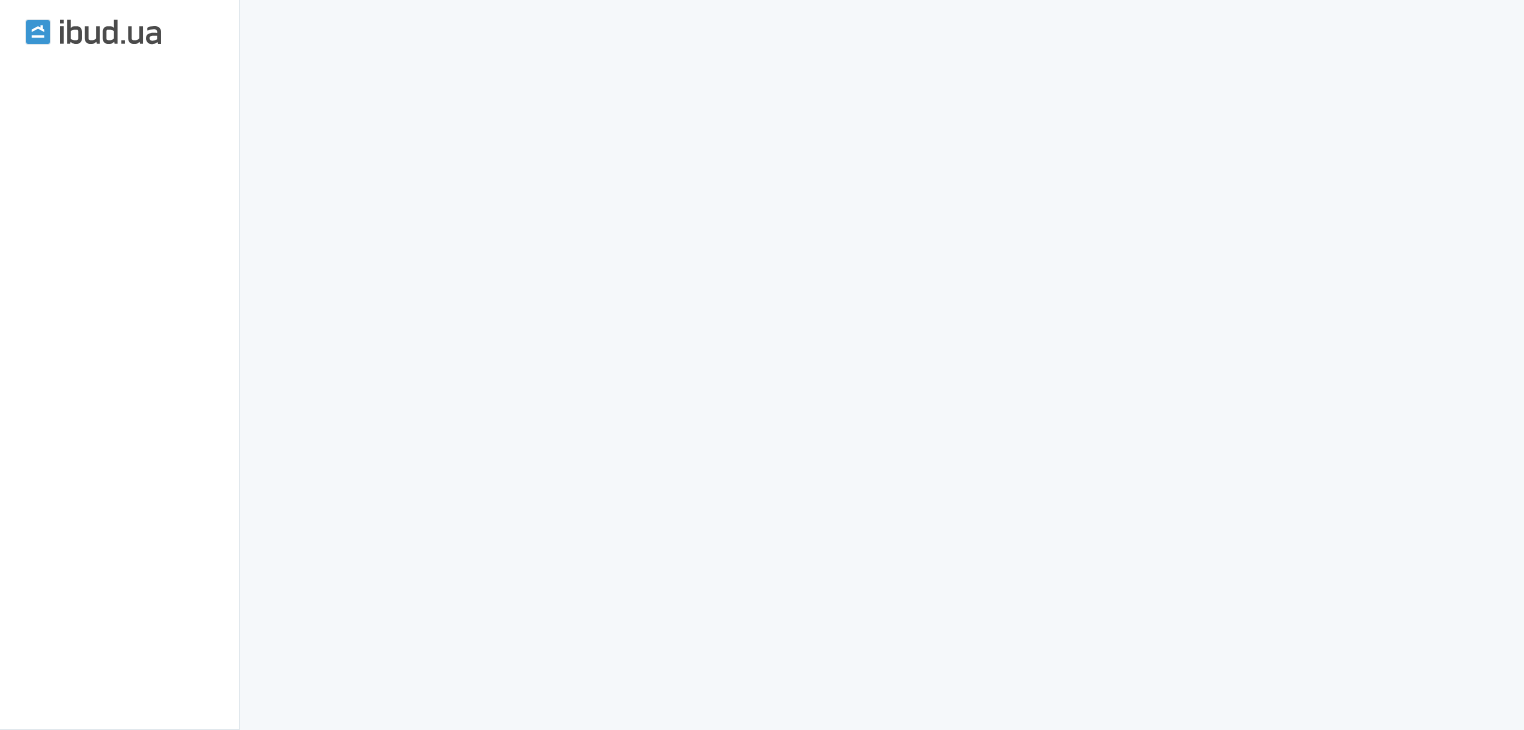 scroll, scrollTop: 1985, scrollLeft: 0, axis: vertical 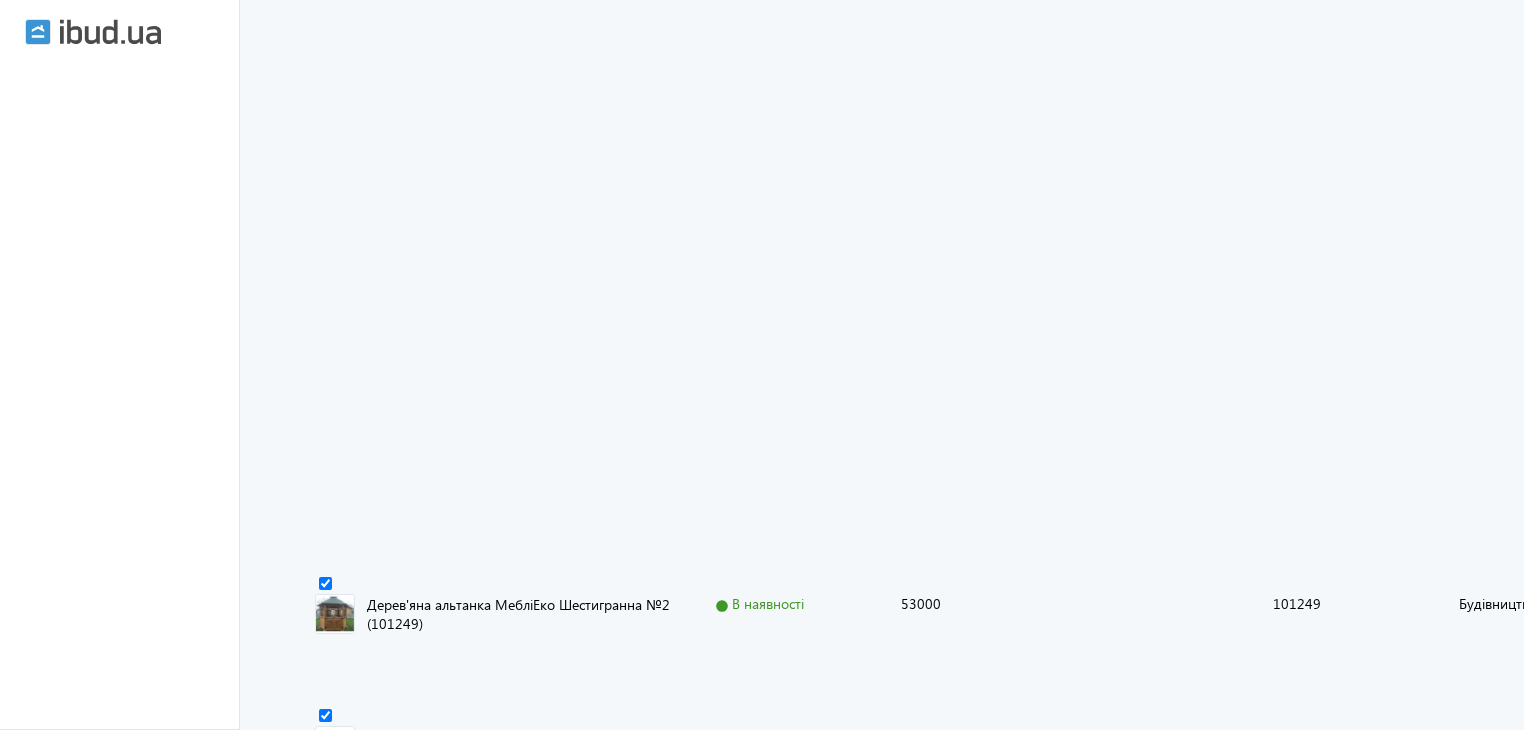 click on "3" at bounding box center (244, 8617) 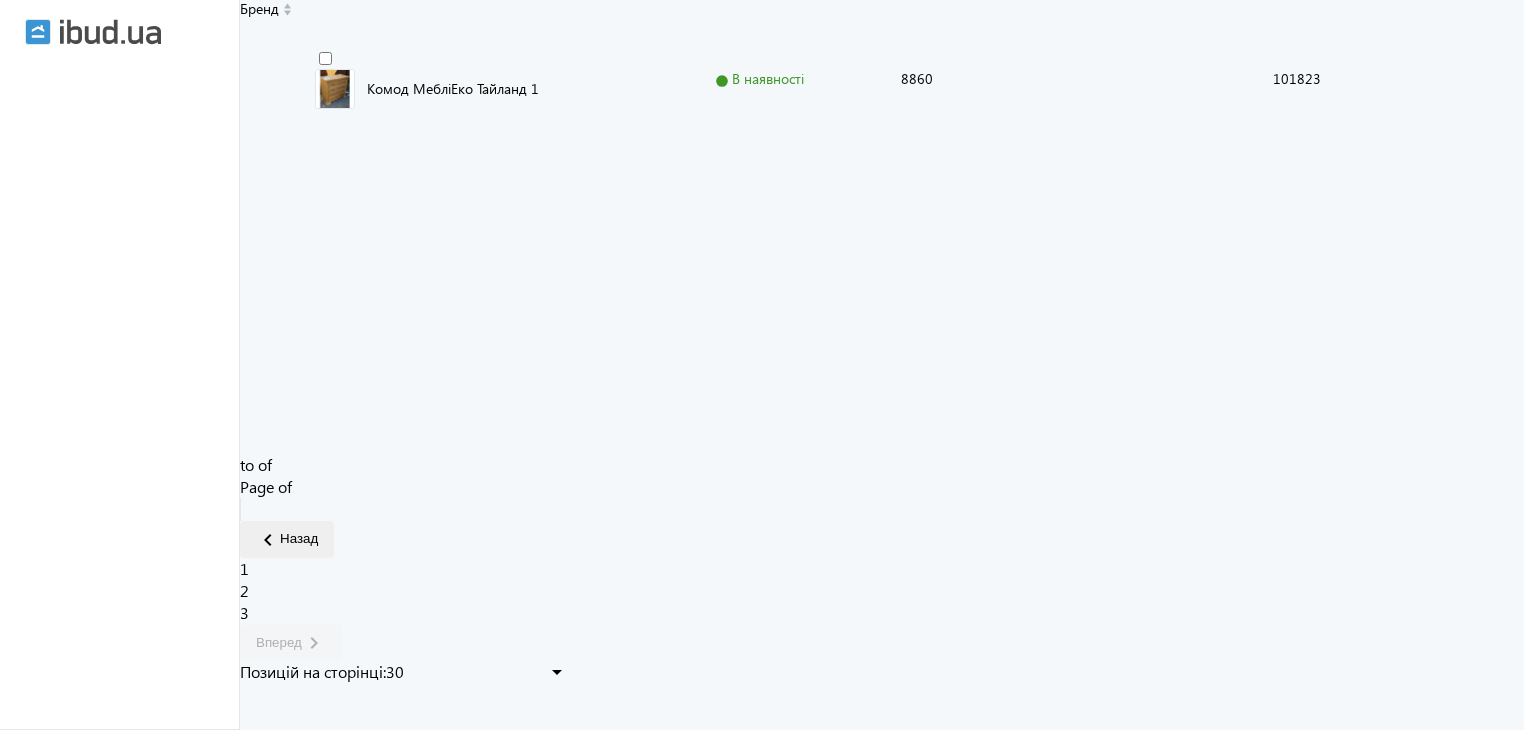 scroll, scrollTop: 0, scrollLeft: 0, axis: both 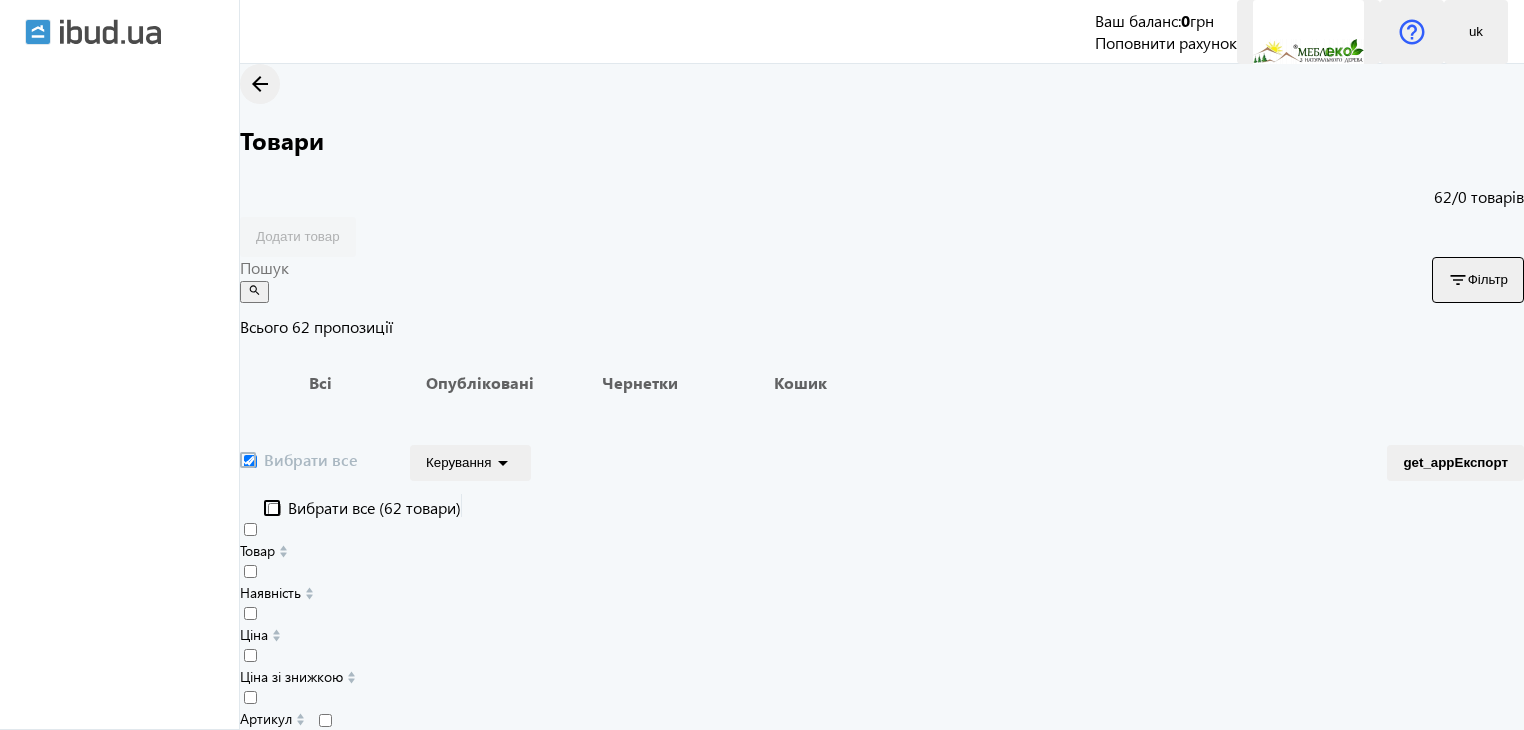 click at bounding box center (248, 460) 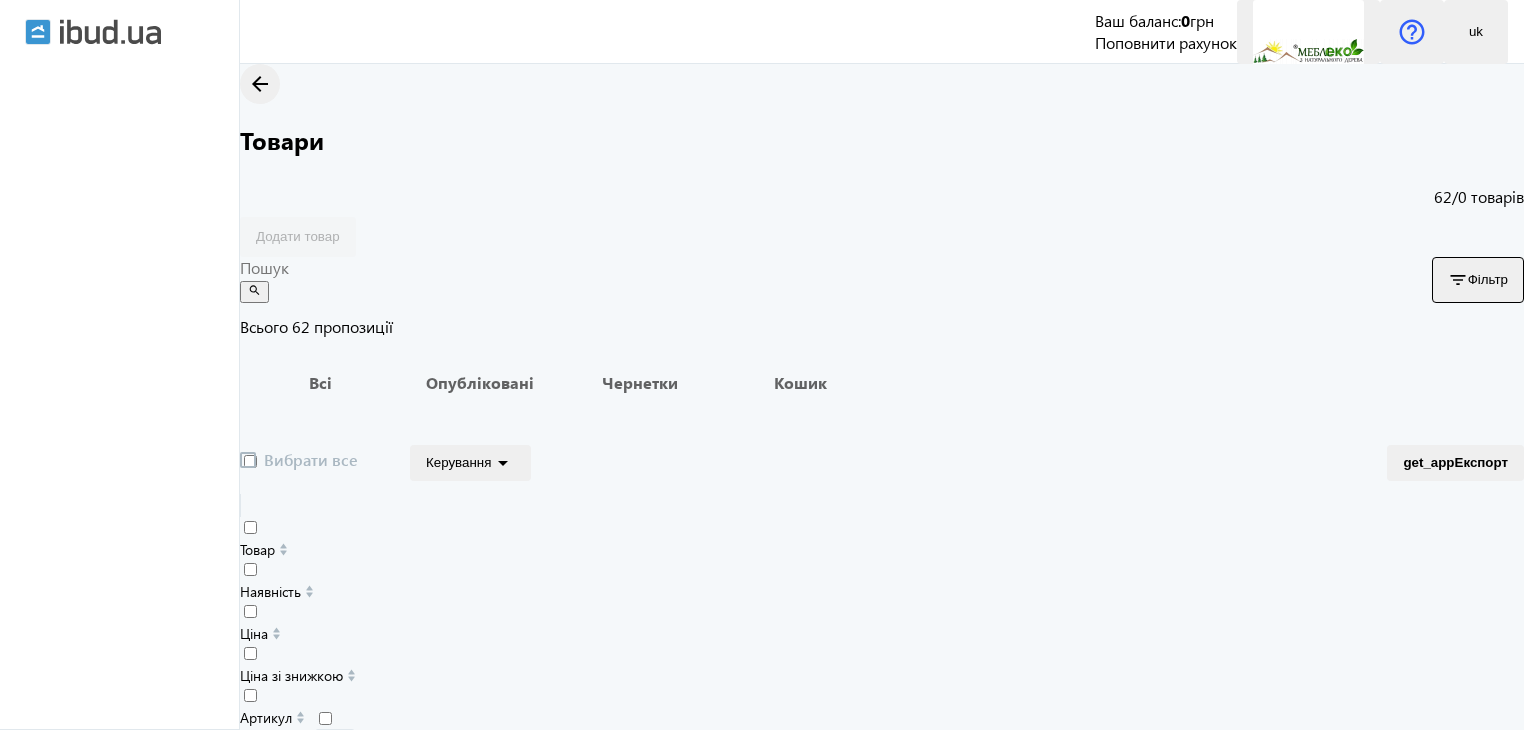 click at bounding box center (248, 460) 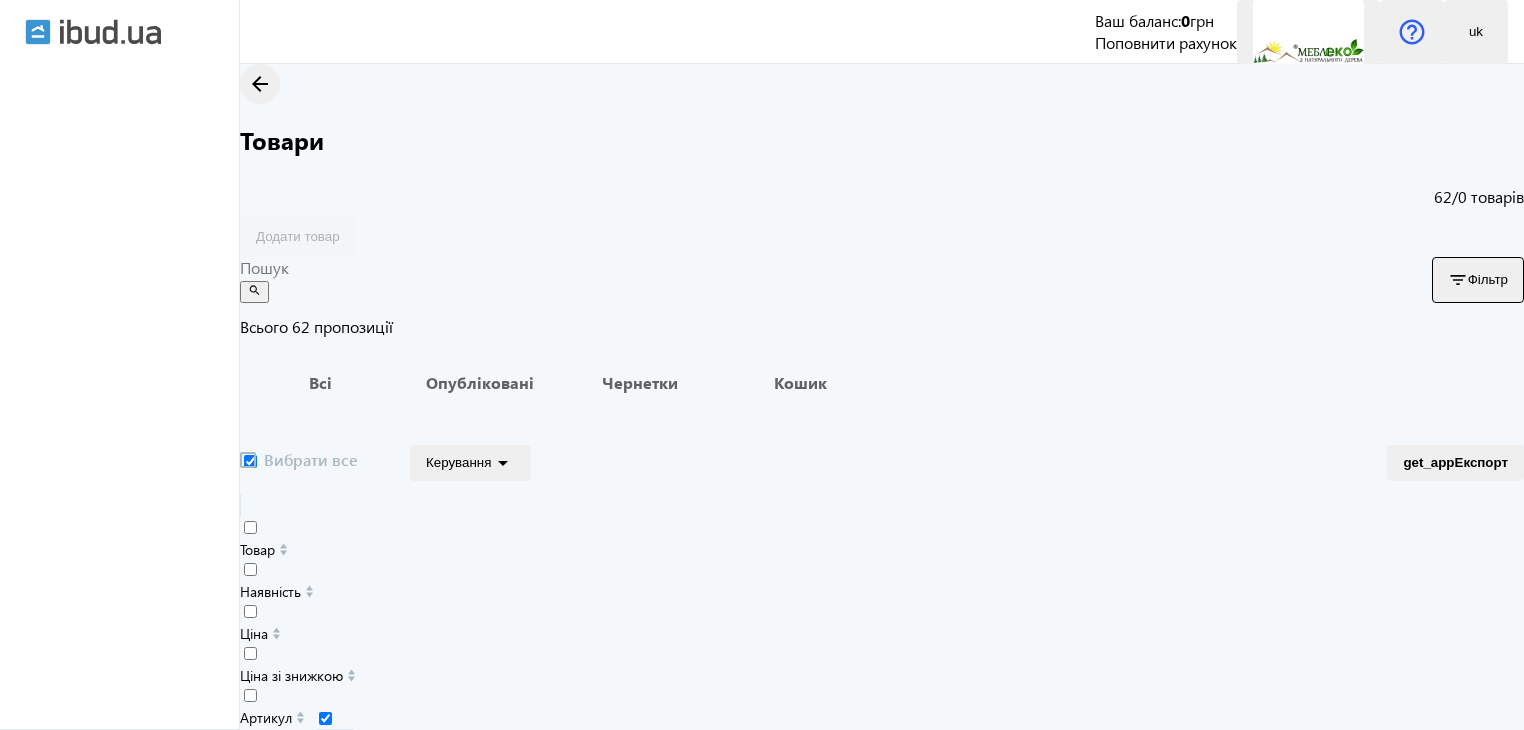 checkbox on "true" 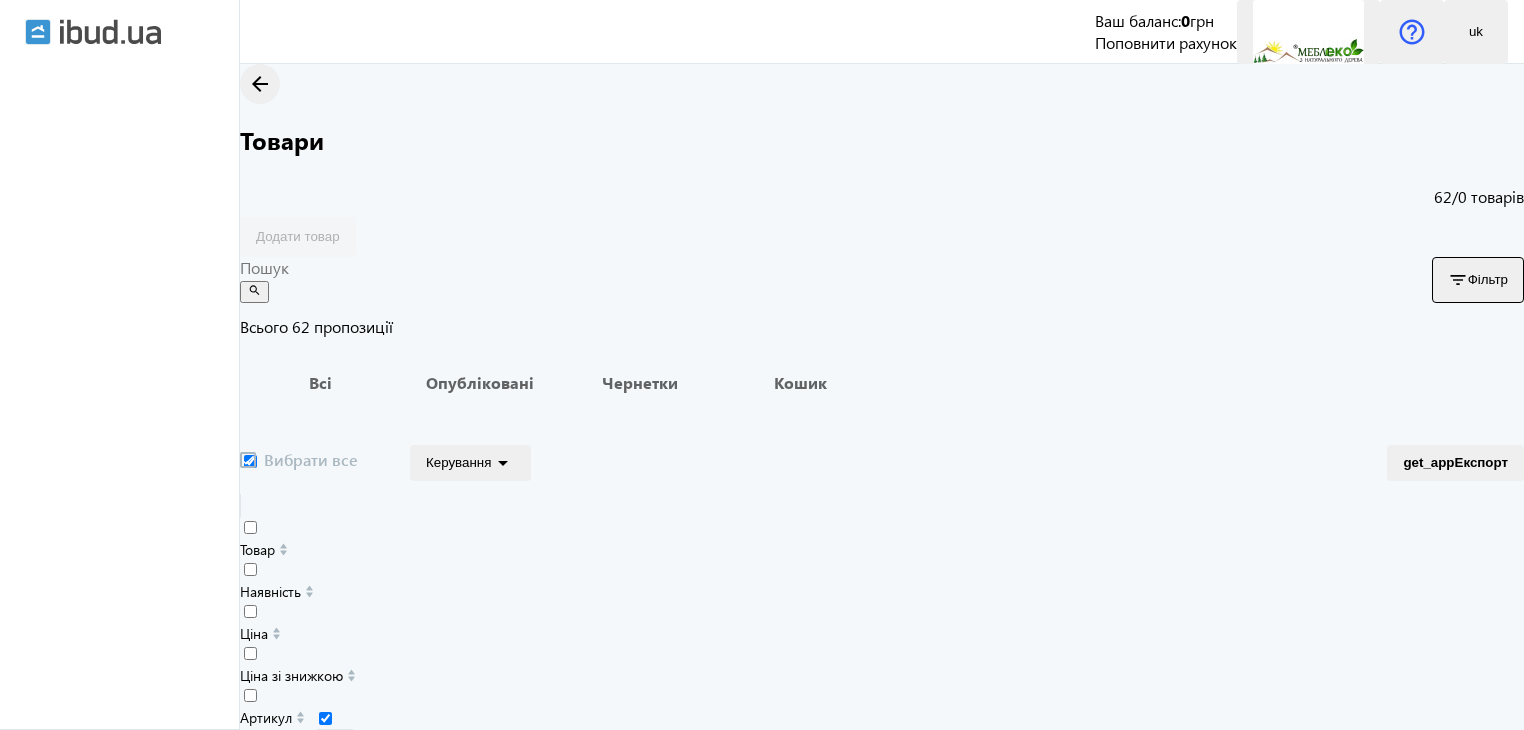 click on "Керування  arrow_drop_down" at bounding box center (470, 462) 